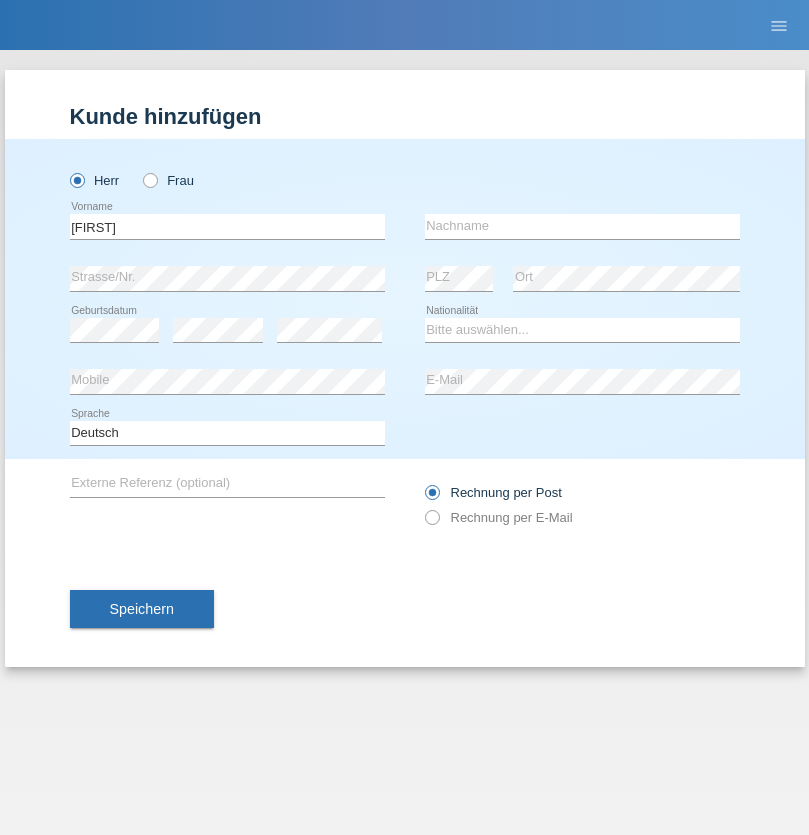 scroll, scrollTop: 0, scrollLeft: 0, axis: both 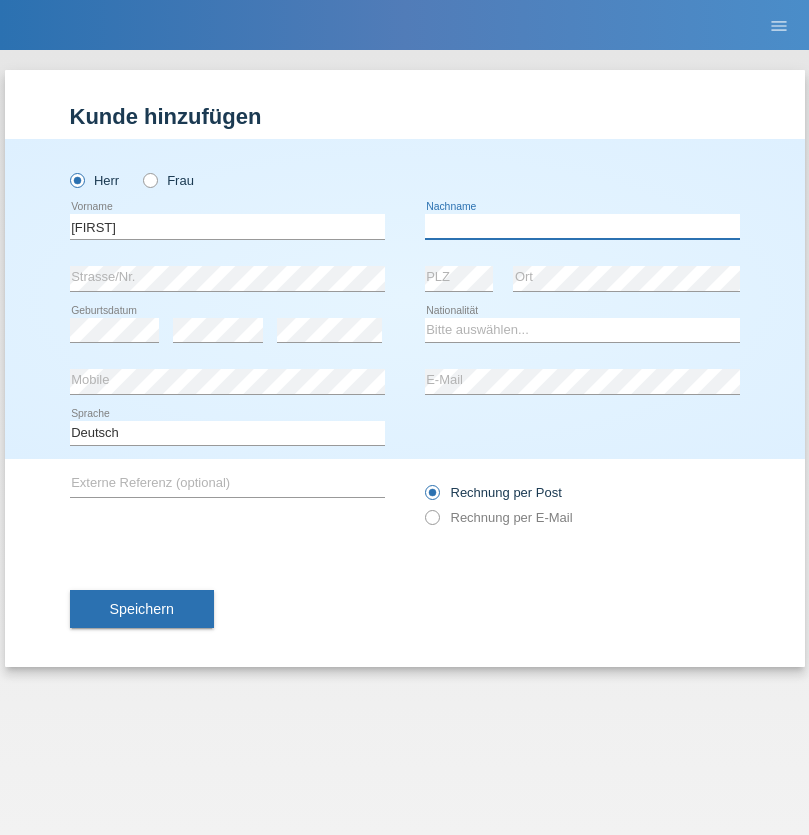 click at bounding box center [582, 226] 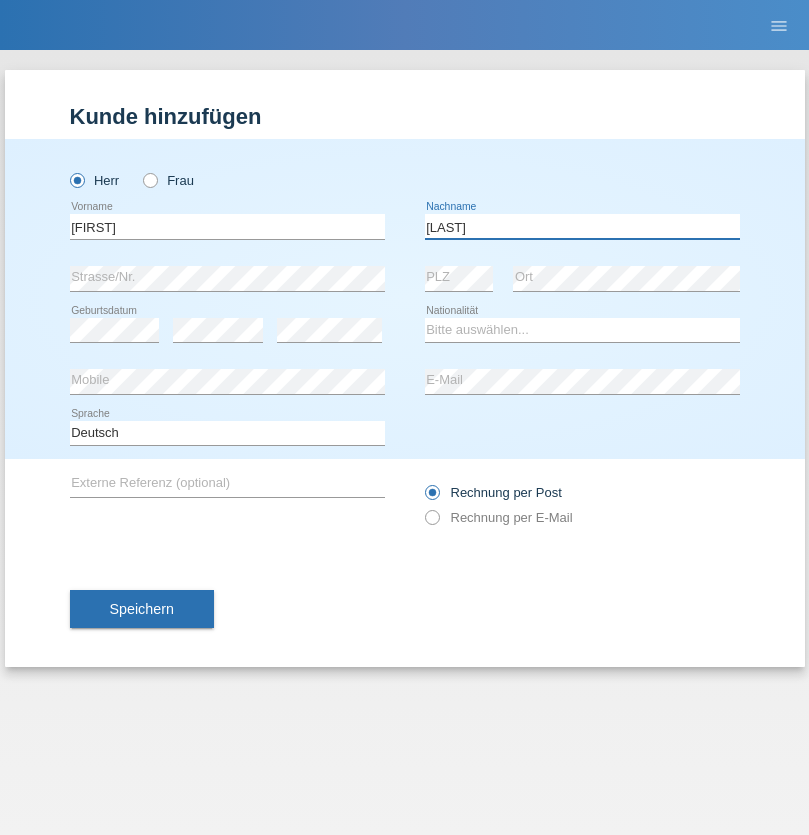 type on "[LAST]" 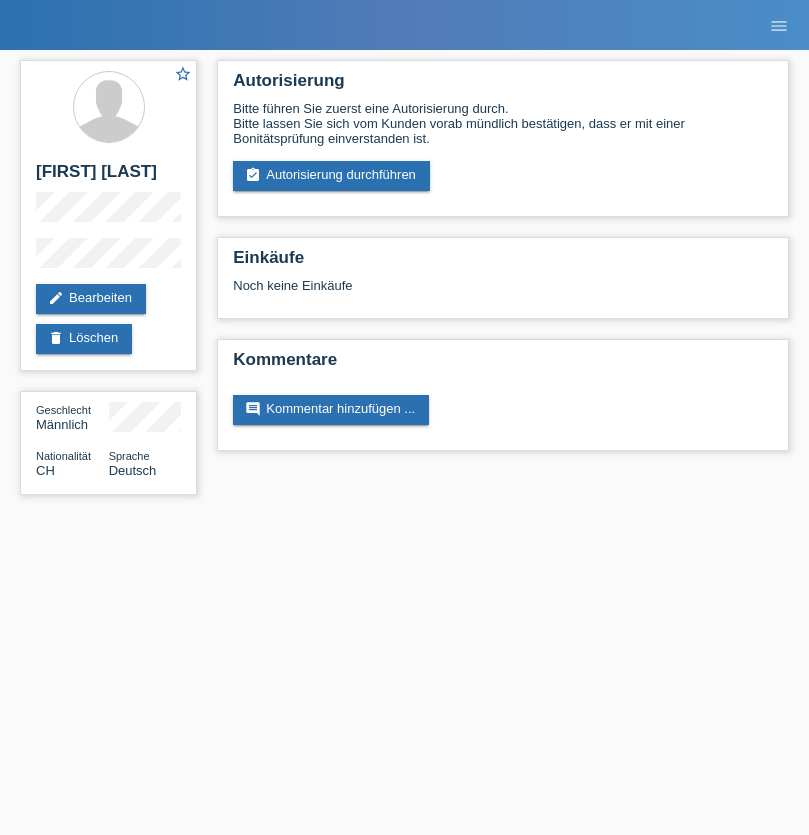 scroll, scrollTop: 0, scrollLeft: 0, axis: both 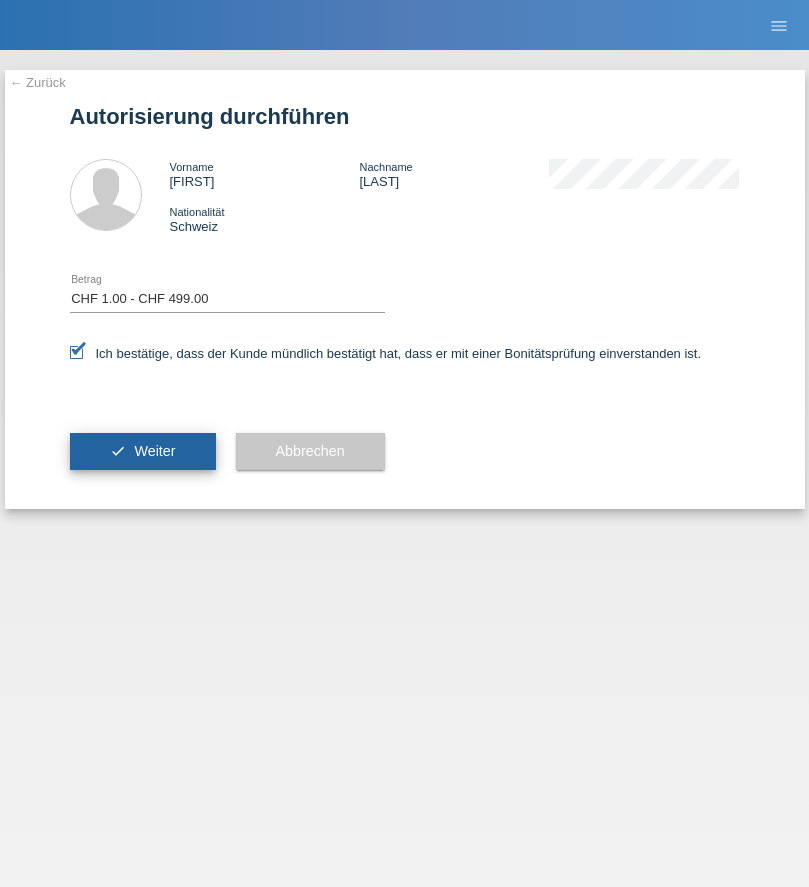 click on "Weiter" at bounding box center [154, 451] 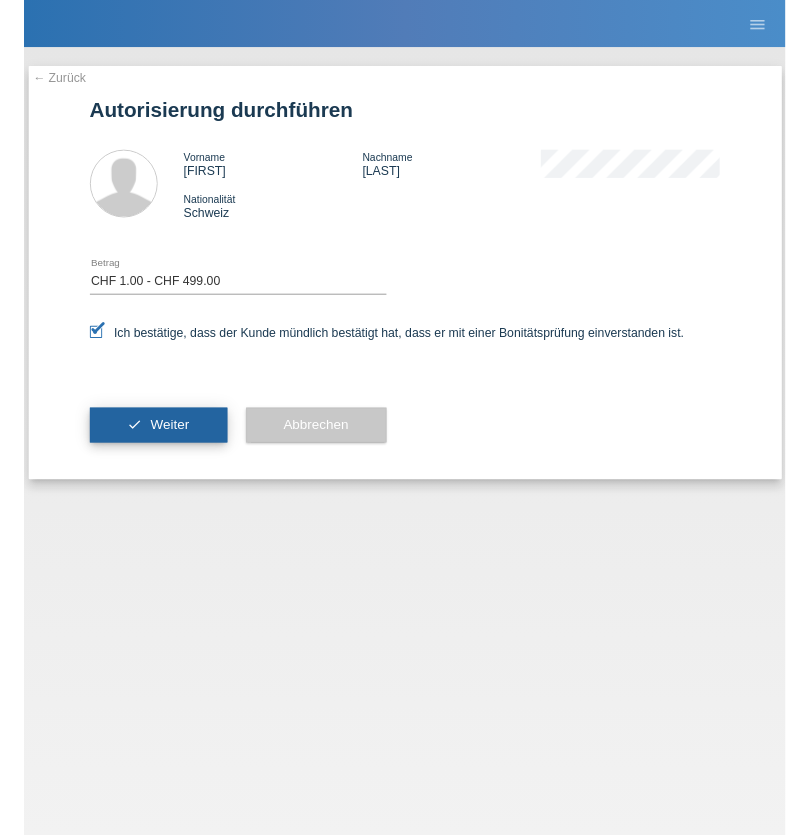 scroll, scrollTop: 0, scrollLeft: 0, axis: both 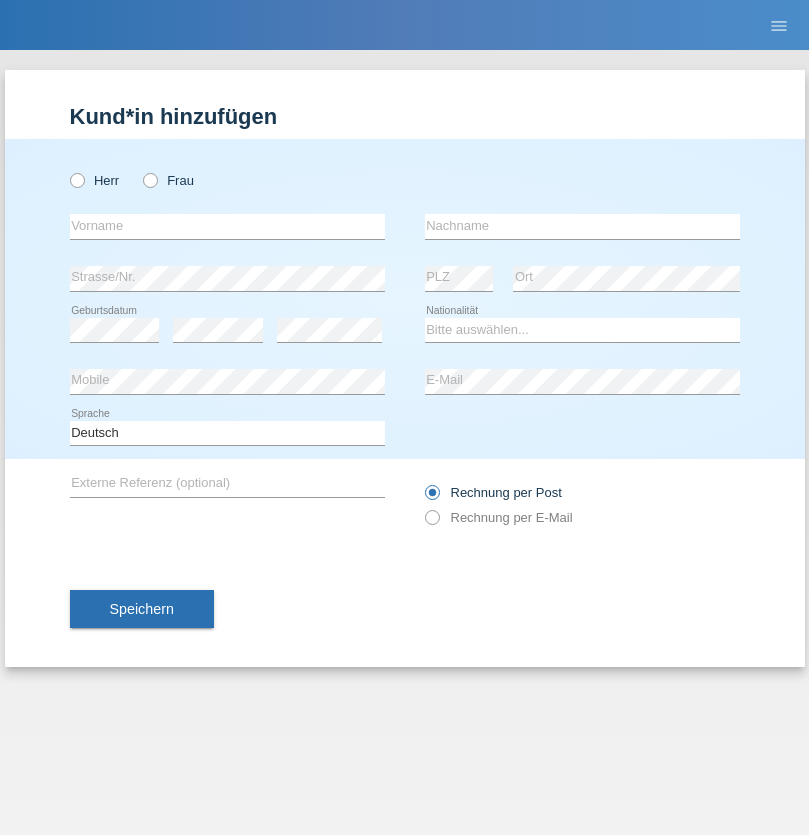 radio on "true" 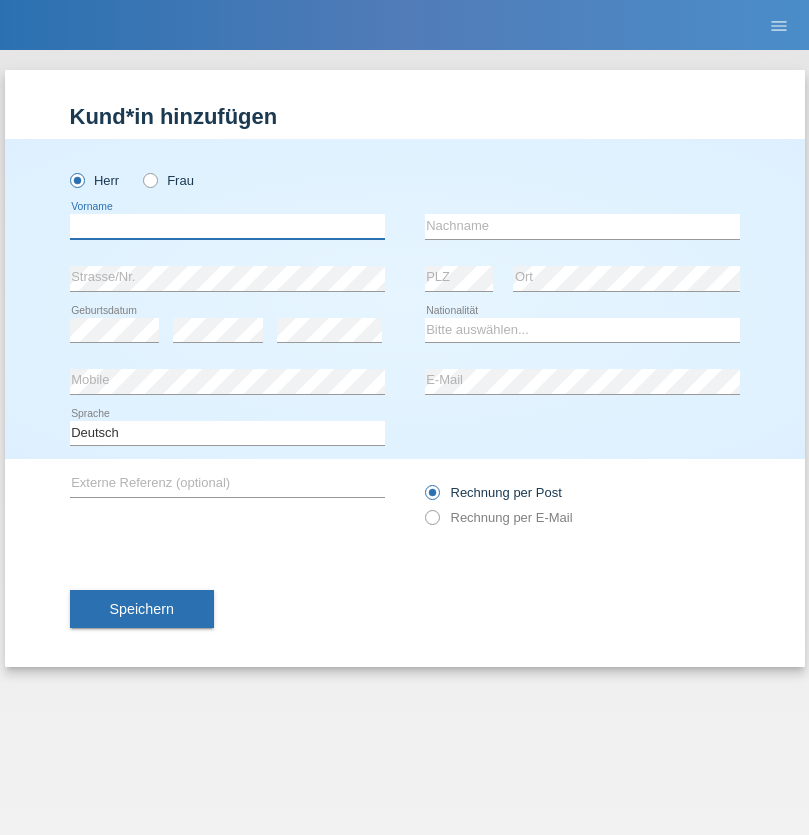 click at bounding box center [227, 226] 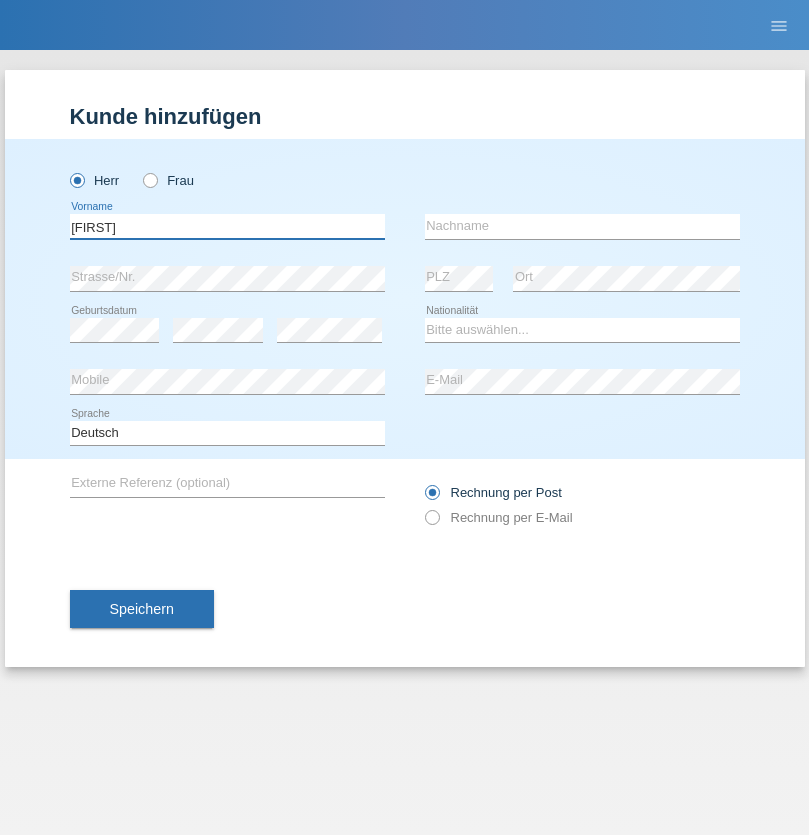 type on "[FIRST]" 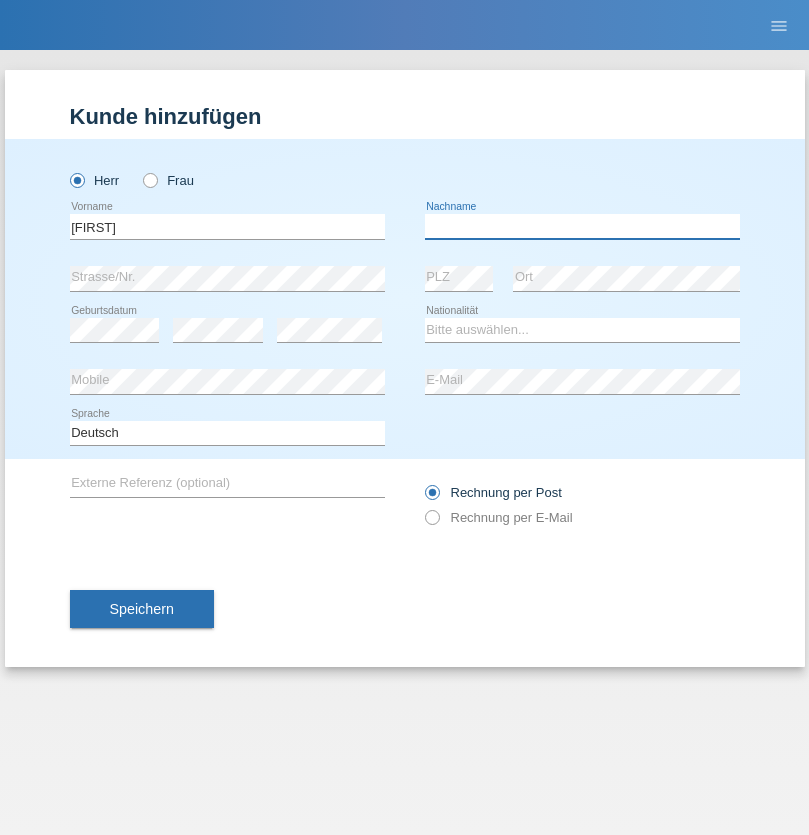 click at bounding box center (582, 226) 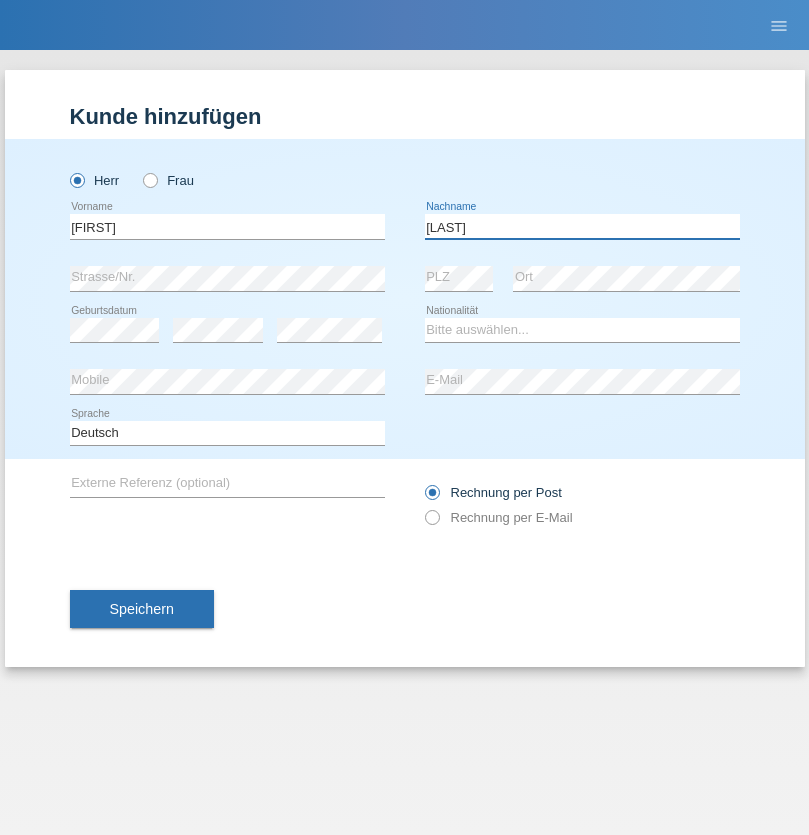 type on "[LAST]" 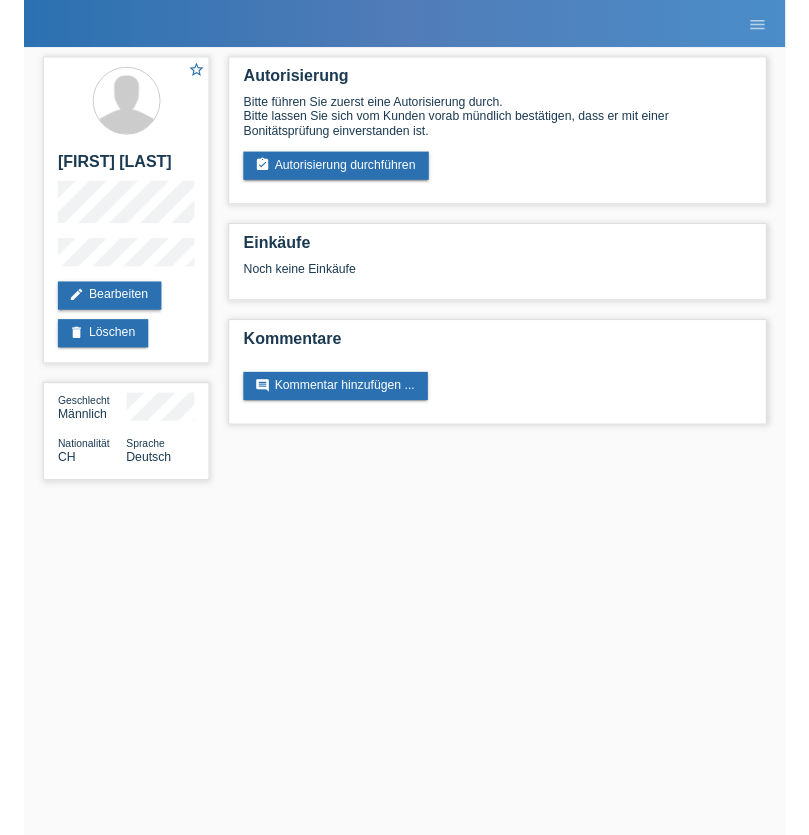 scroll, scrollTop: 0, scrollLeft: 0, axis: both 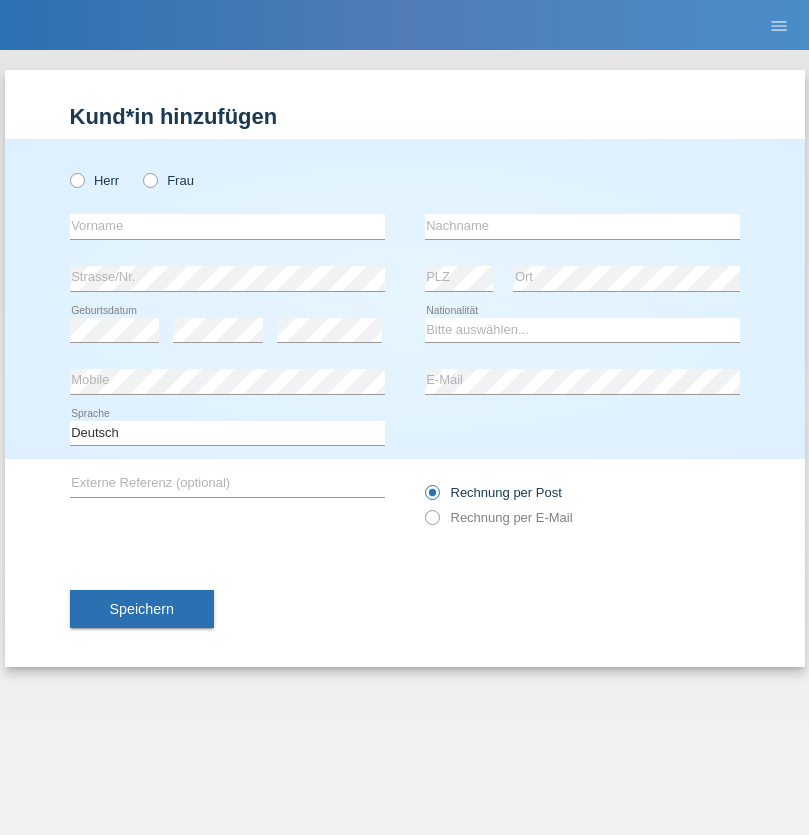 radio on "true" 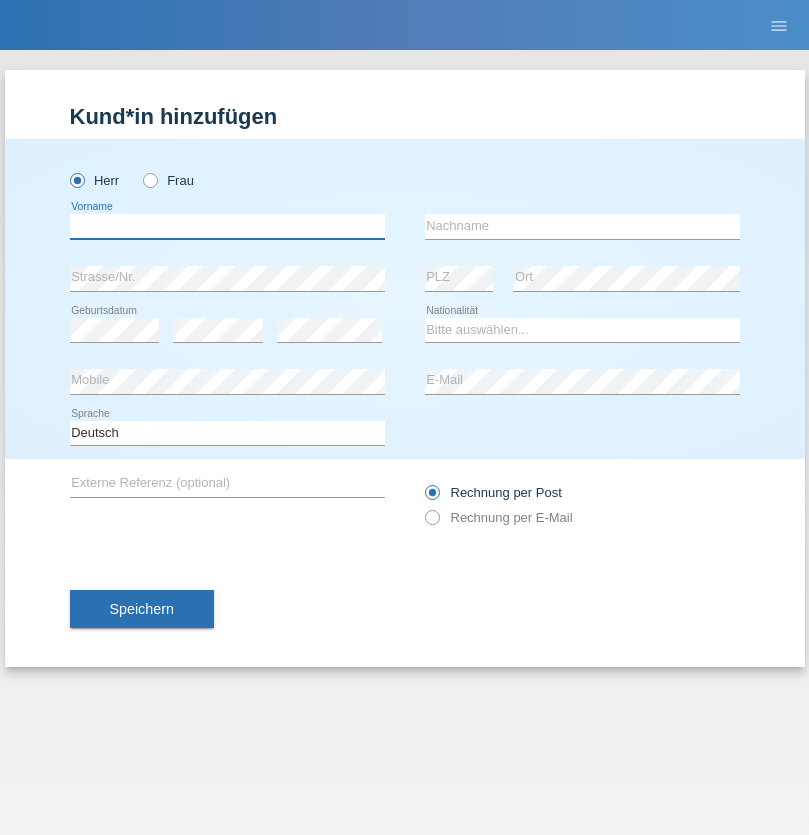 click at bounding box center [227, 226] 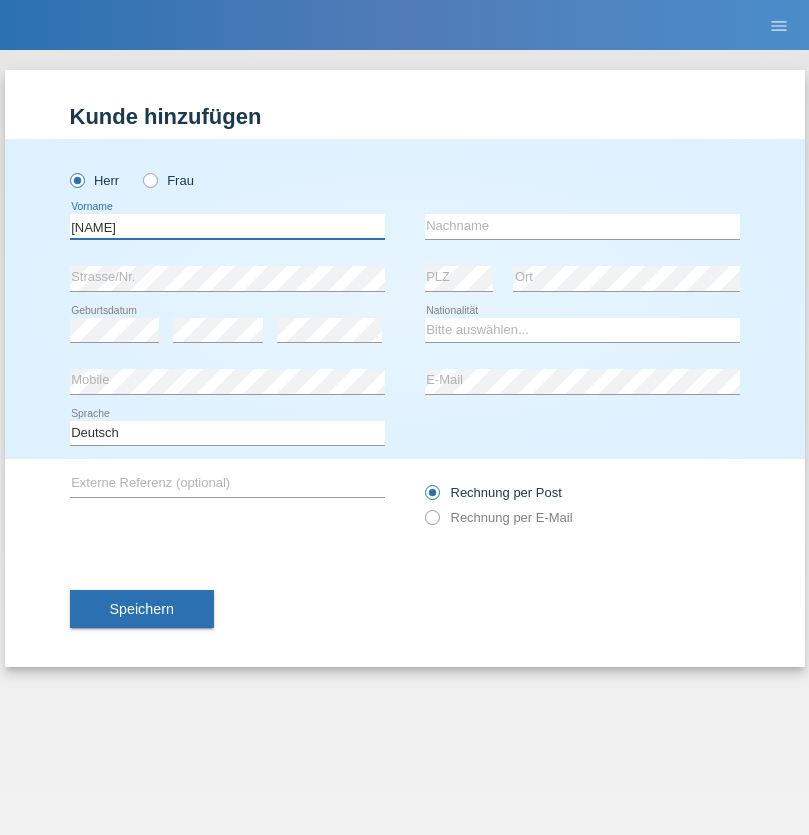 type on "[FIRST]" 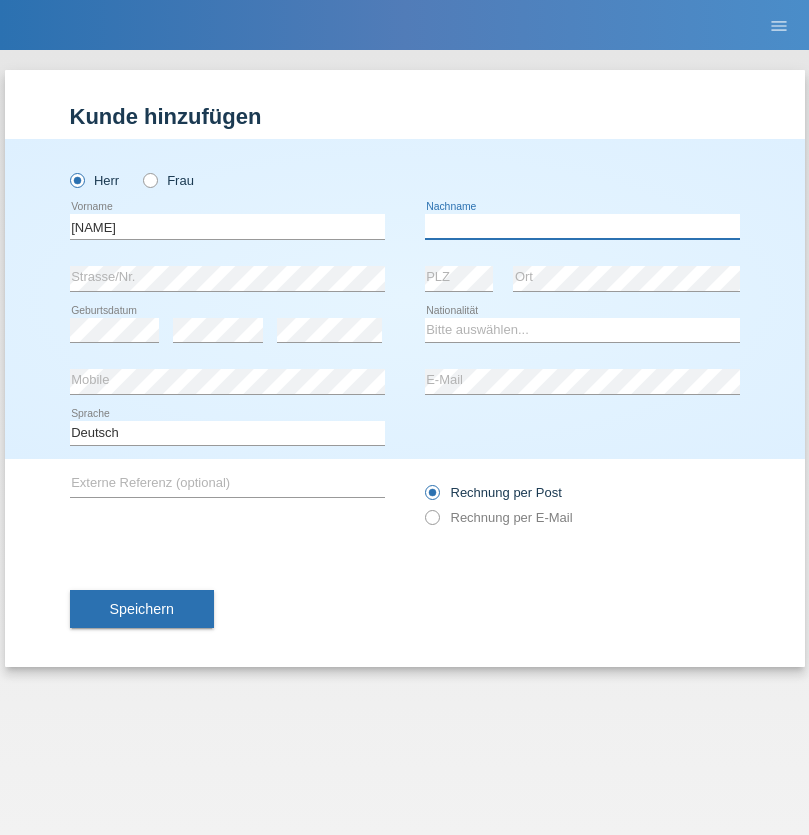 click at bounding box center [582, 226] 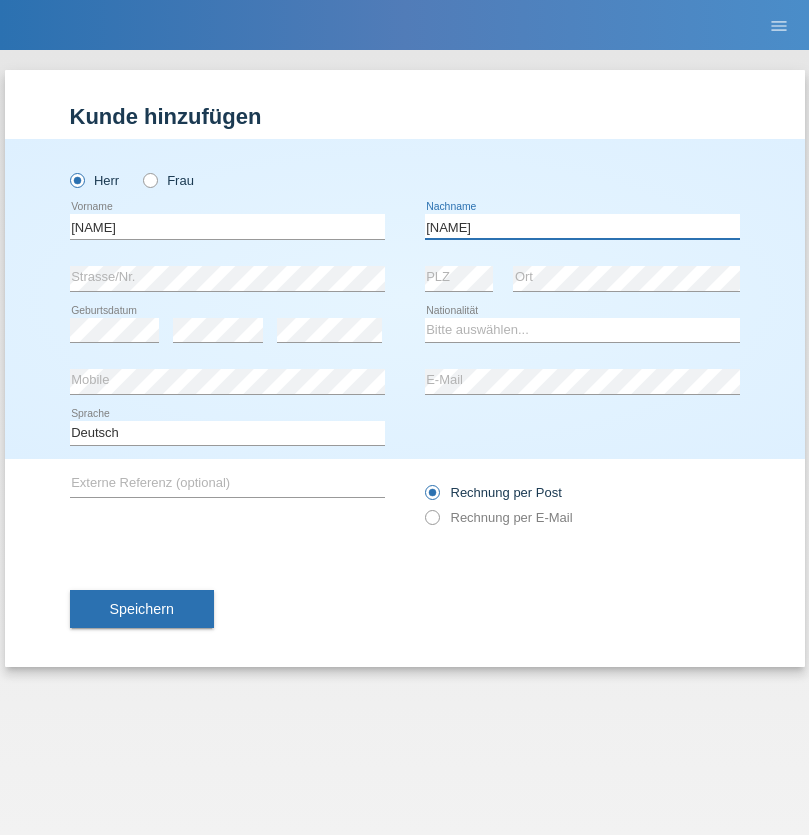 type on "[LAST]" 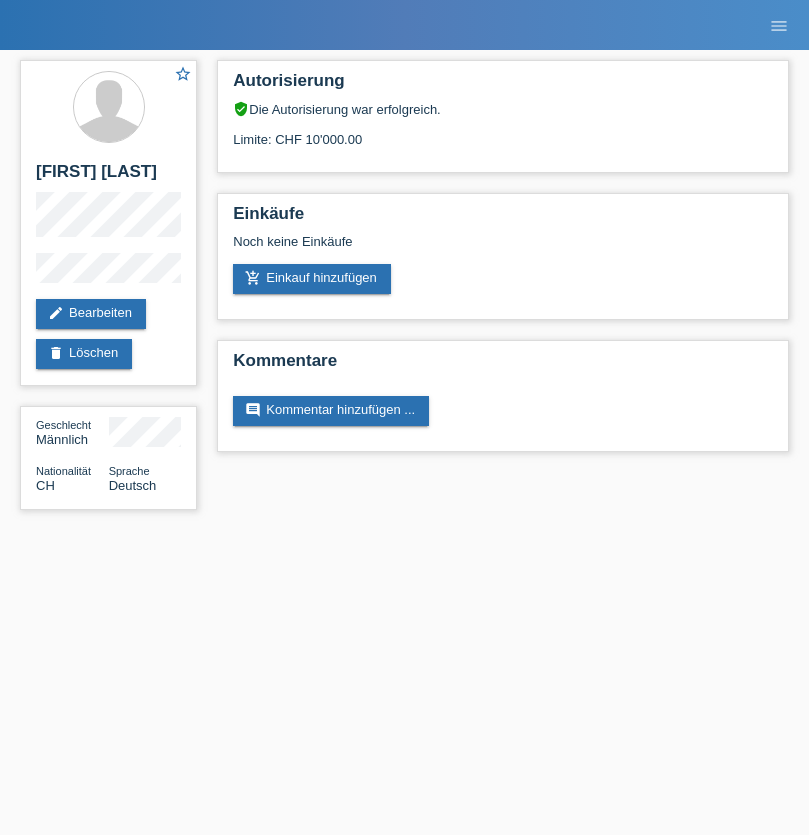 scroll, scrollTop: 0, scrollLeft: 0, axis: both 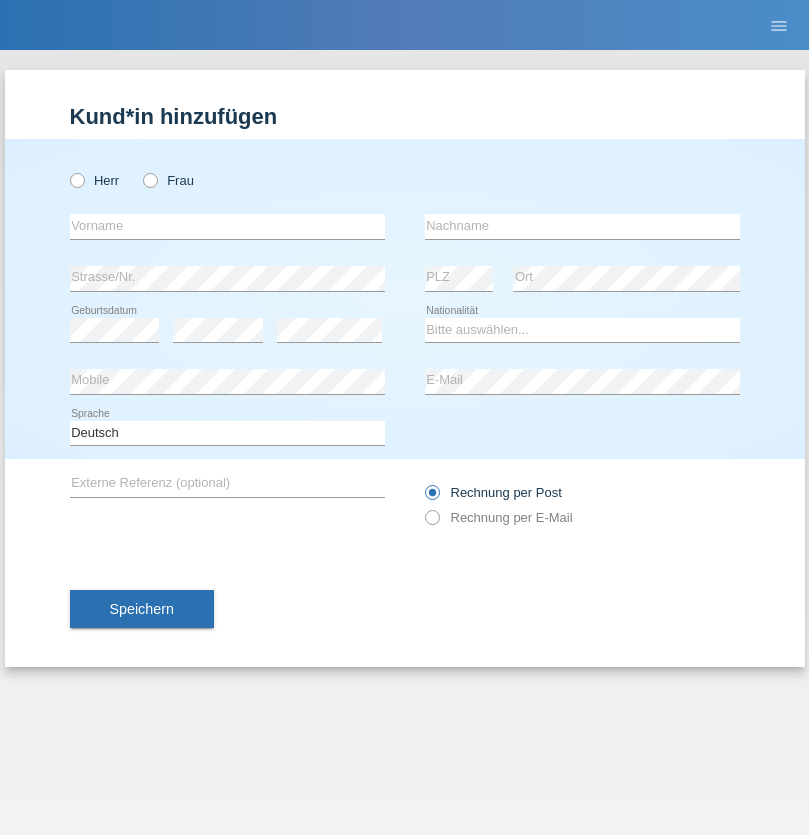 radio on "true" 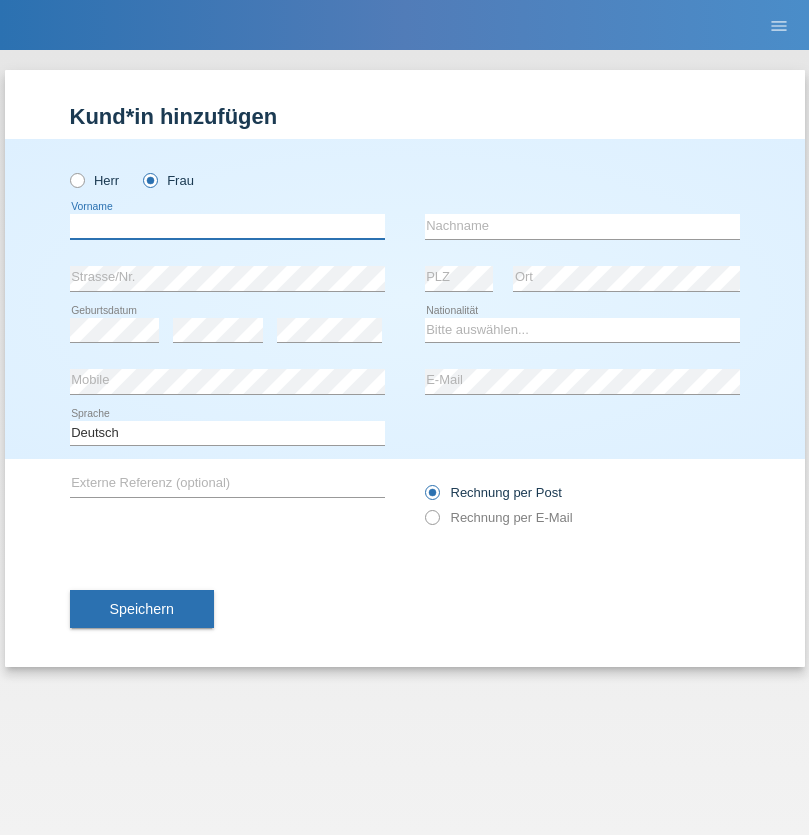click at bounding box center (227, 226) 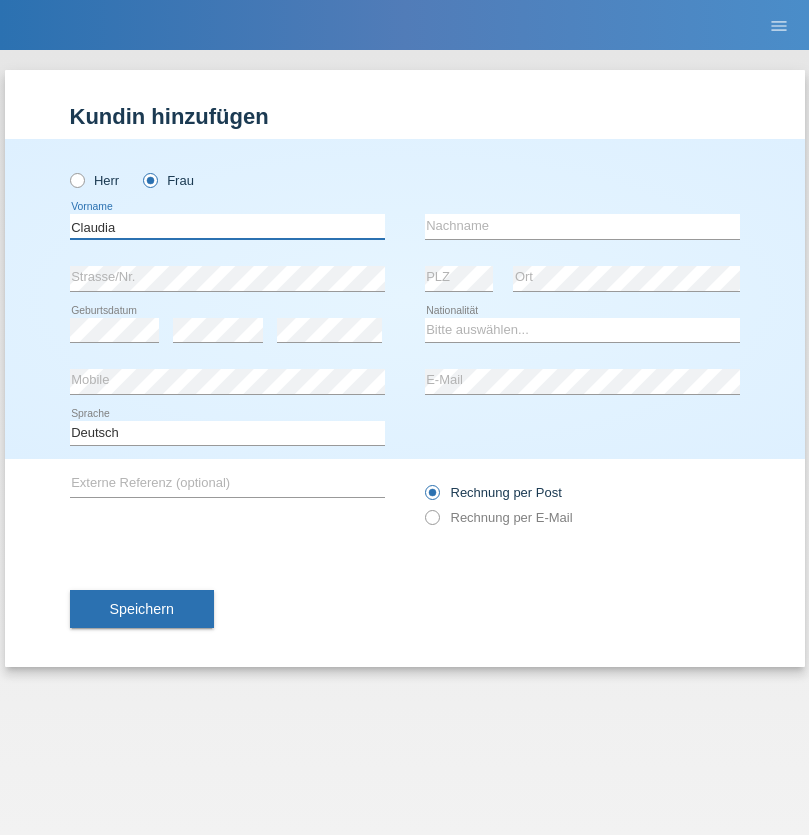 type on "Claudia" 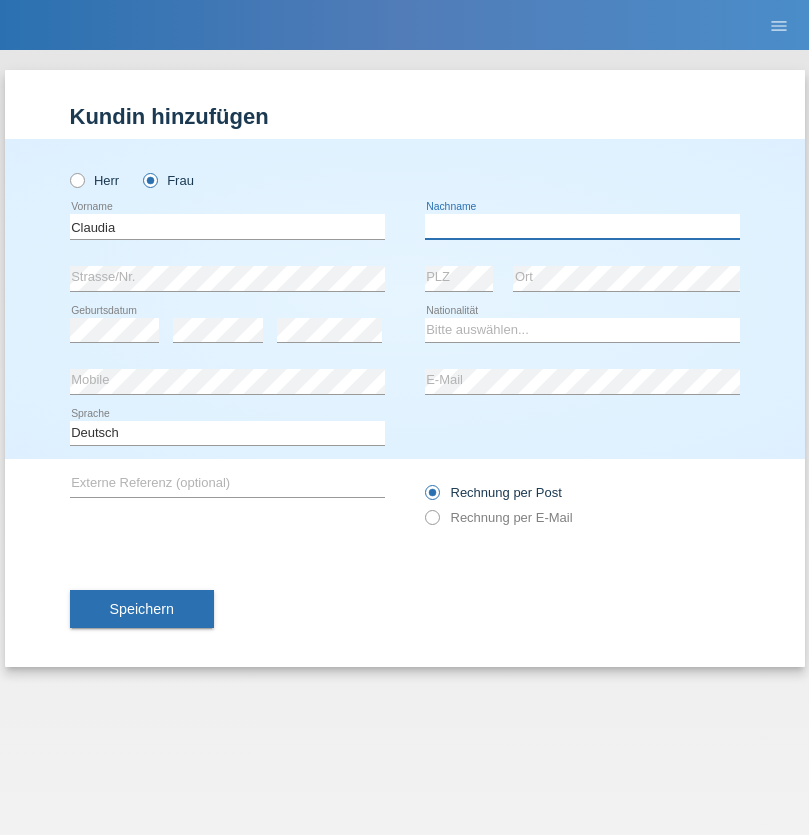 click at bounding box center (582, 226) 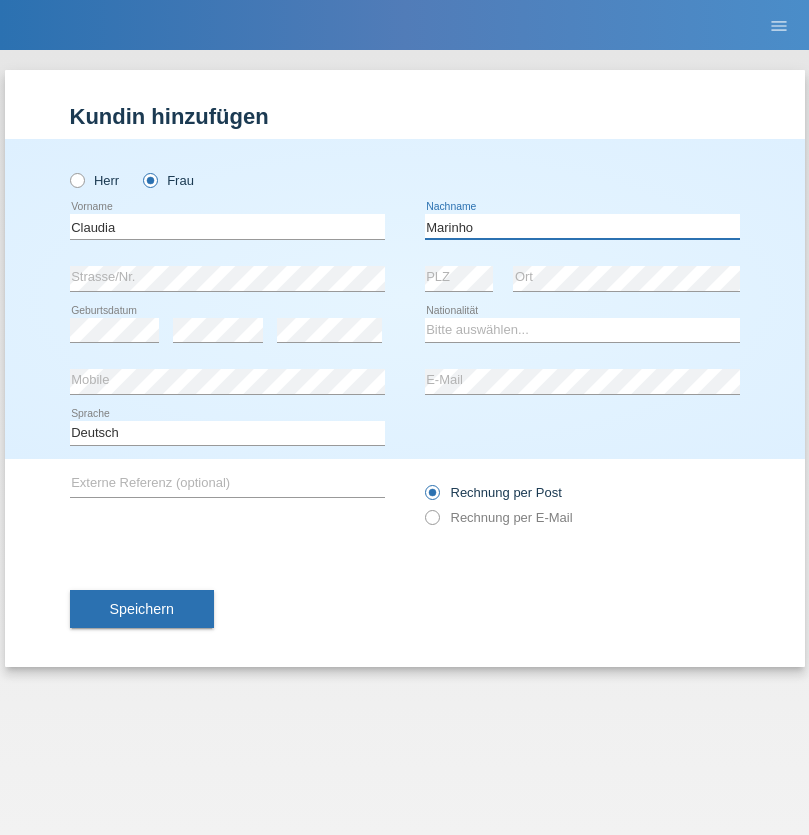 type on "Marinho" 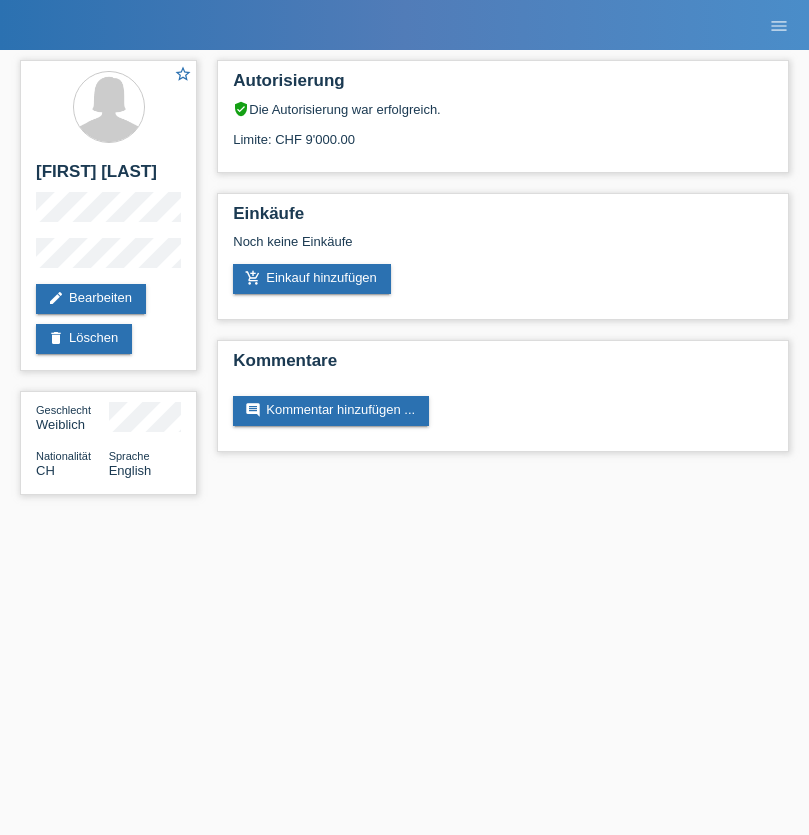 scroll, scrollTop: 0, scrollLeft: 0, axis: both 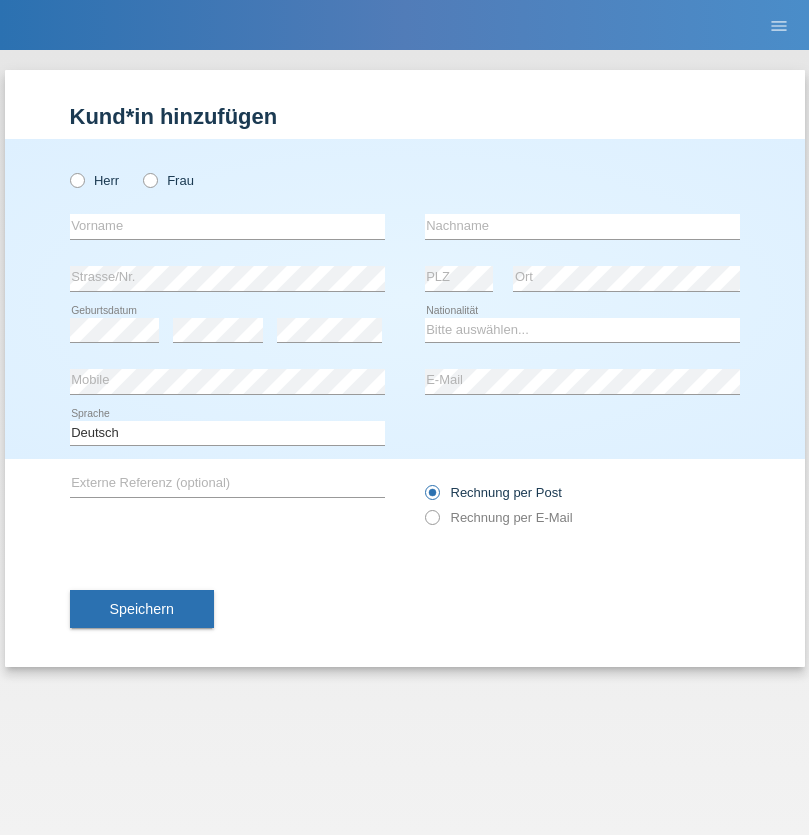 radio on "true" 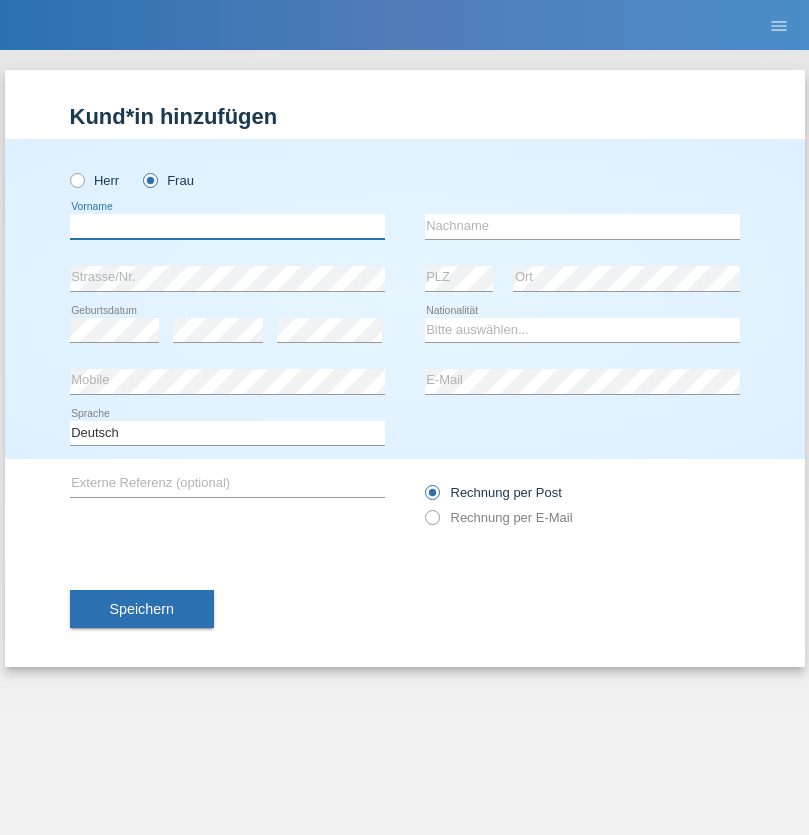 click at bounding box center (227, 226) 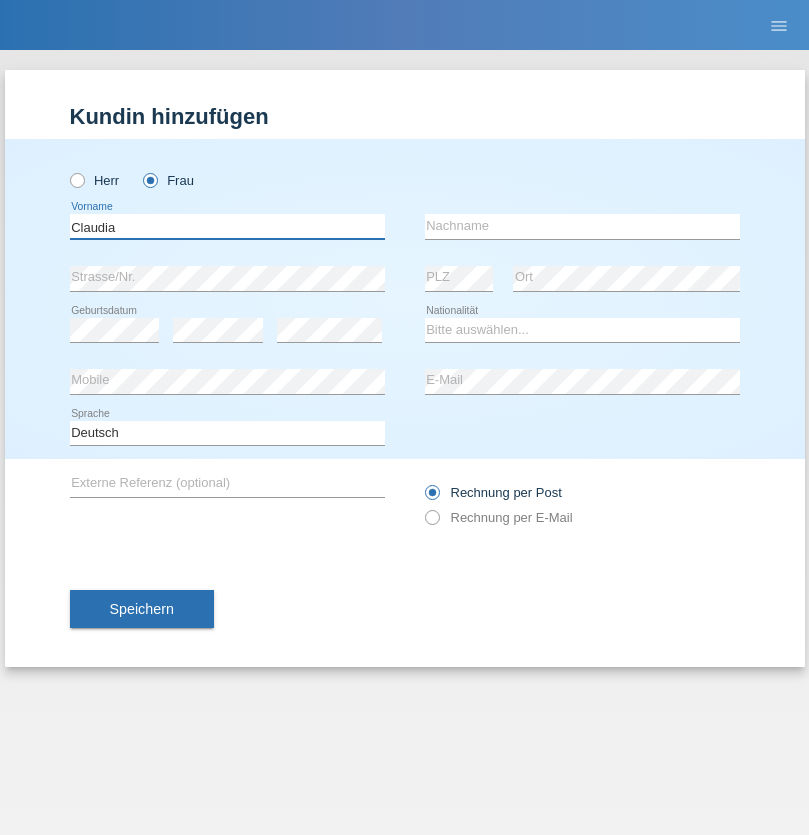 type on "Claudia" 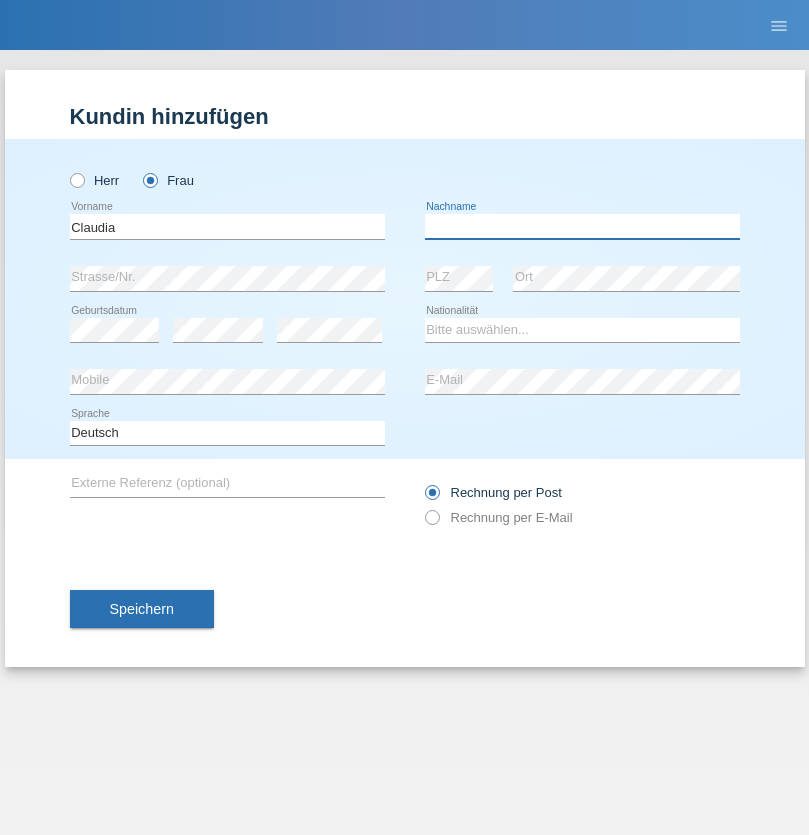 click at bounding box center [582, 226] 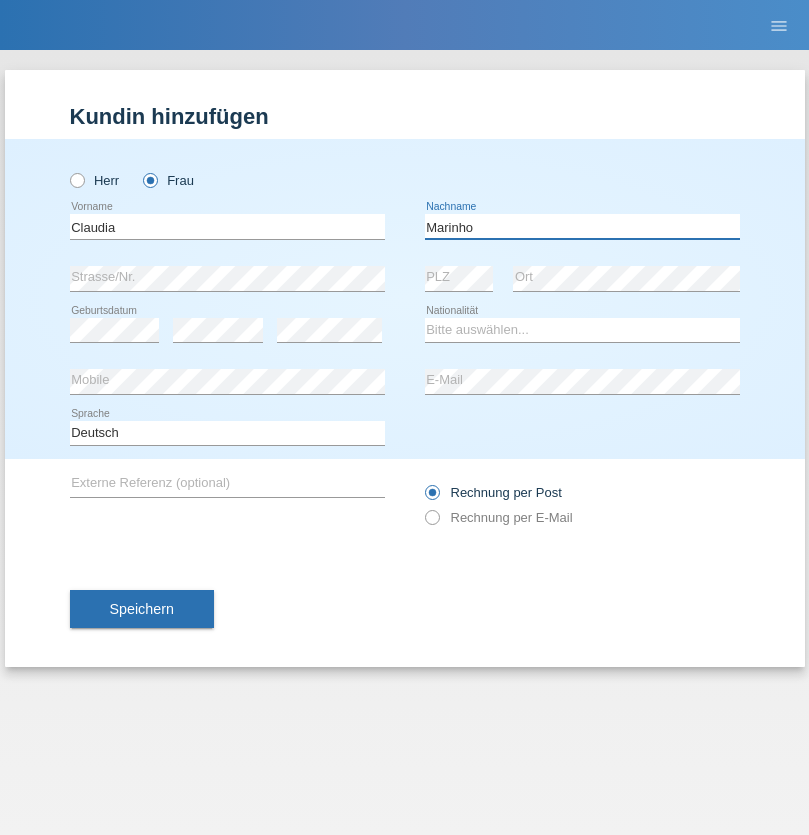 type on "Marinho" 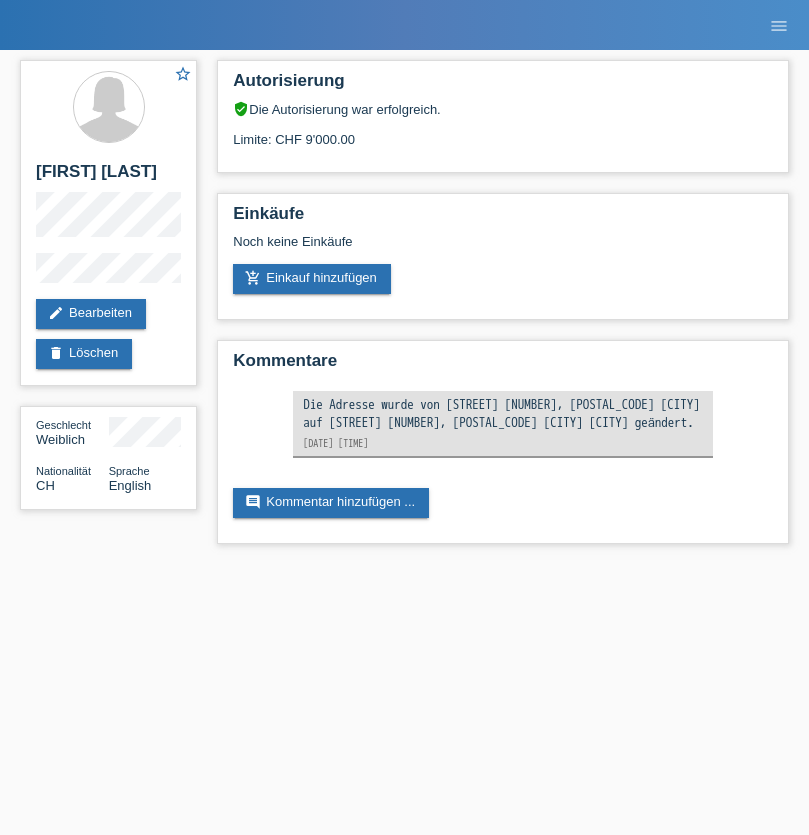 scroll, scrollTop: 0, scrollLeft: 0, axis: both 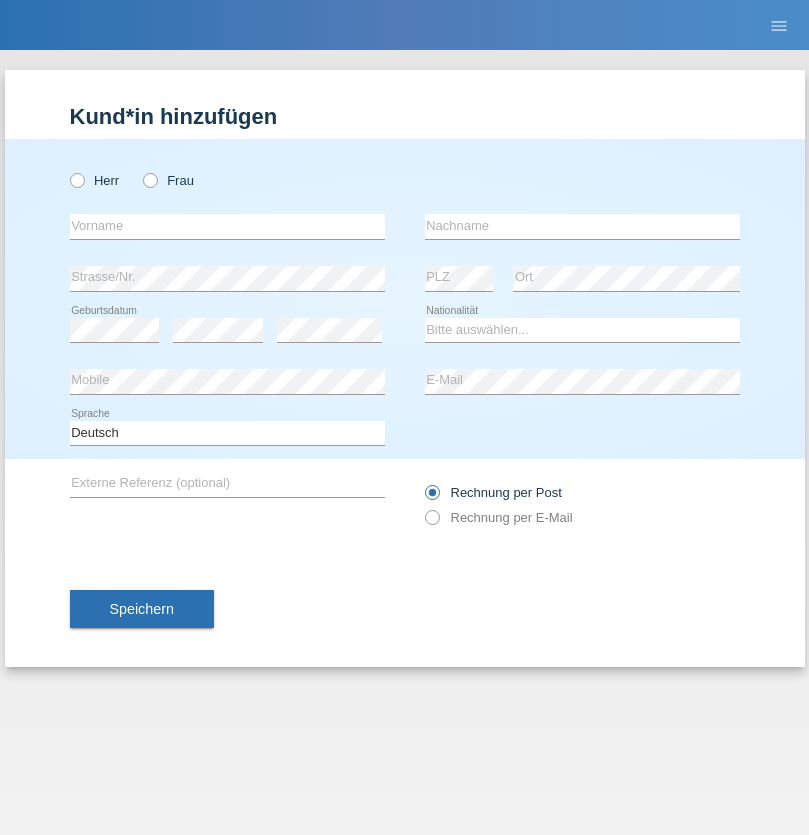 radio on "true" 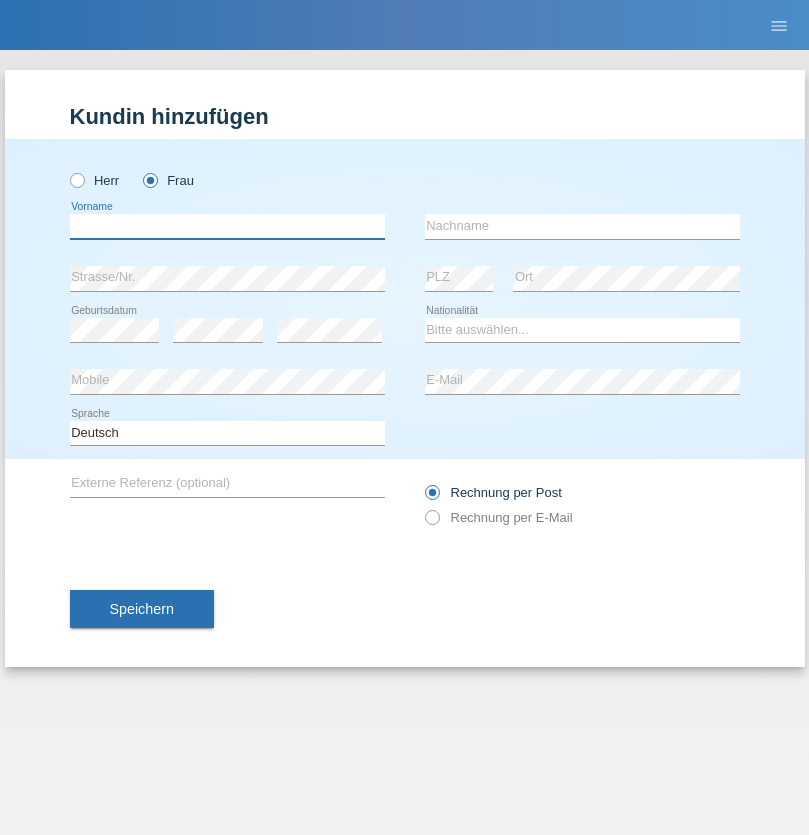 click at bounding box center [227, 226] 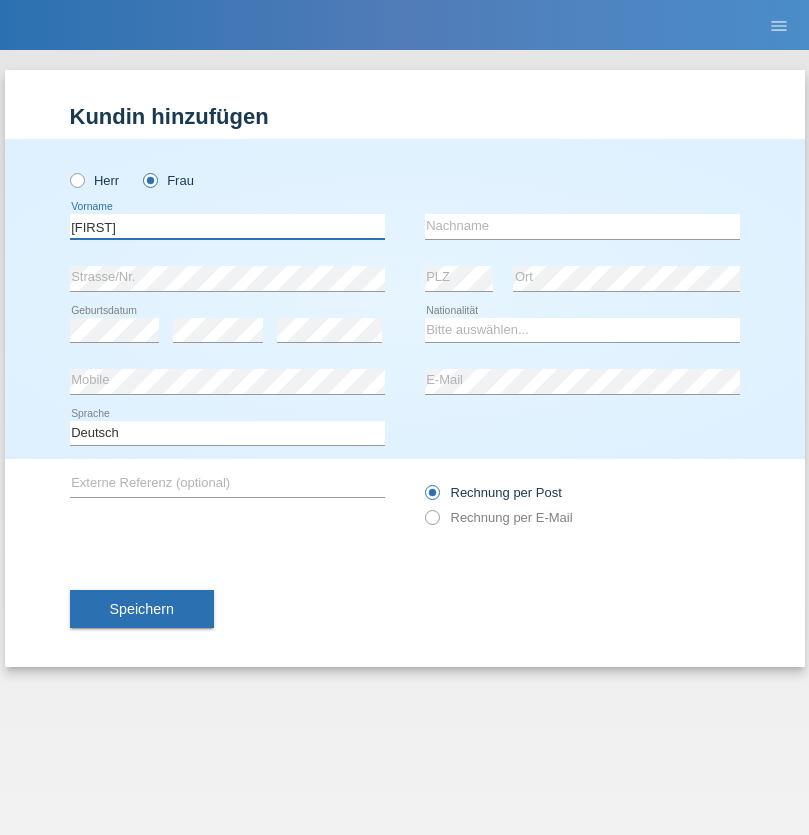 type on "Marta" 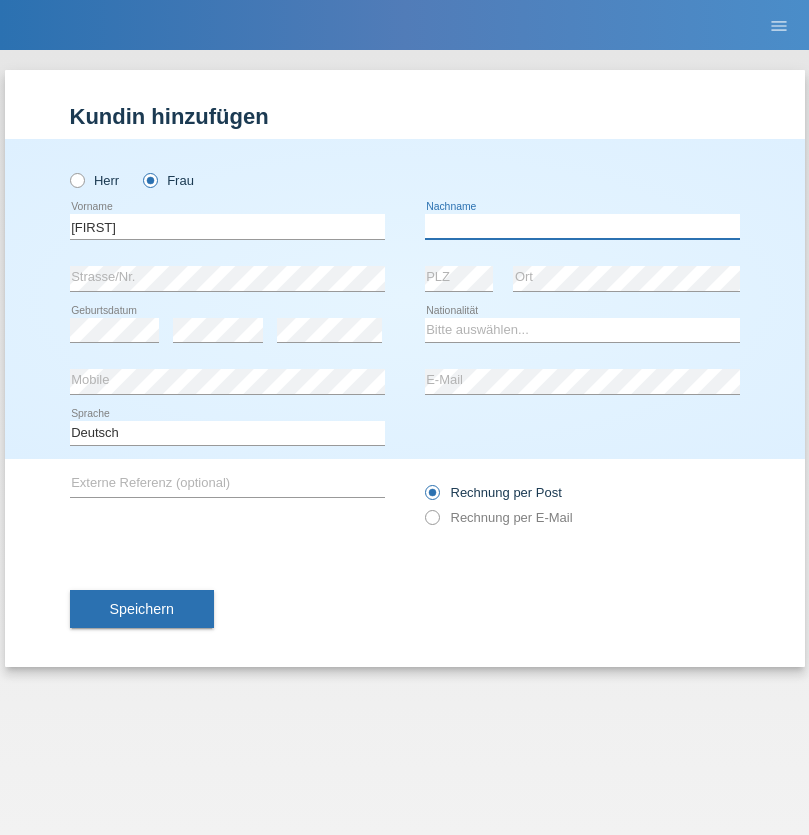 click at bounding box center (582, 226) 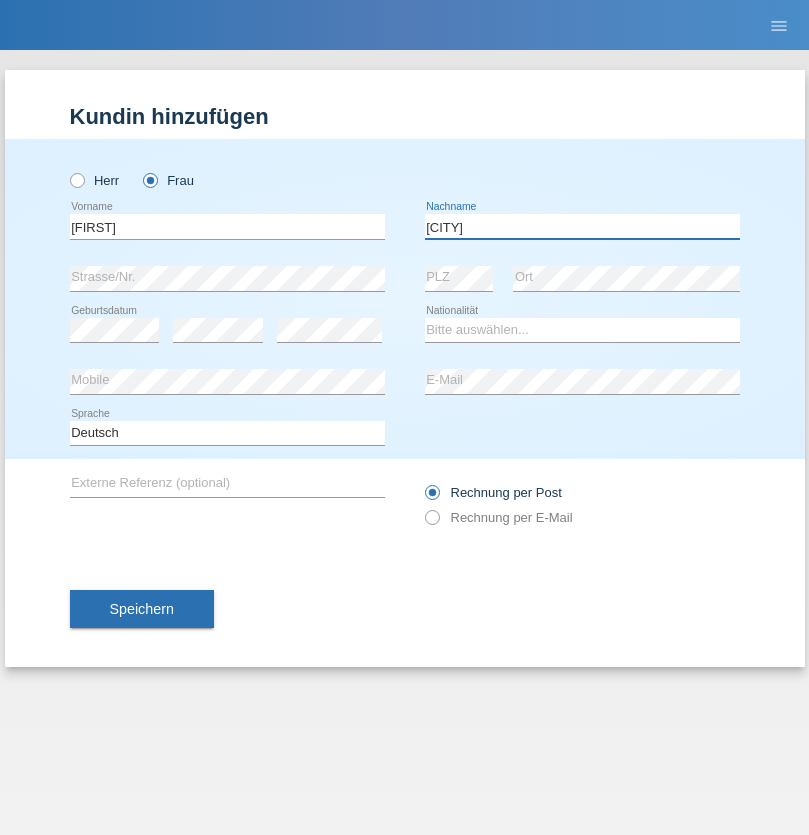 type on "Bolivar" 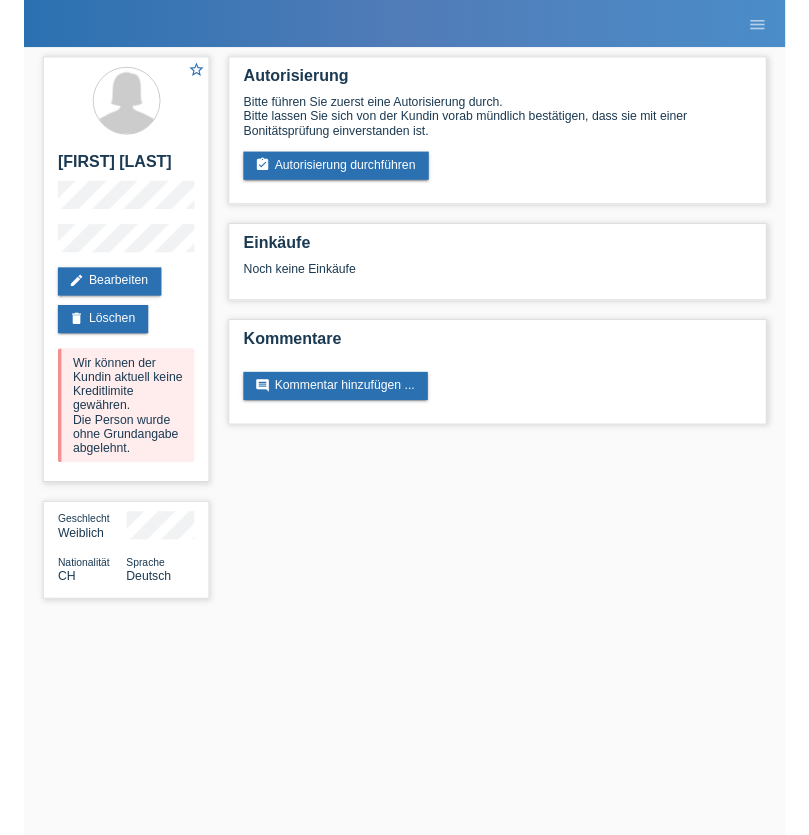 scroll, scrollTop: 0, scrollLeft: 0, axis: both 